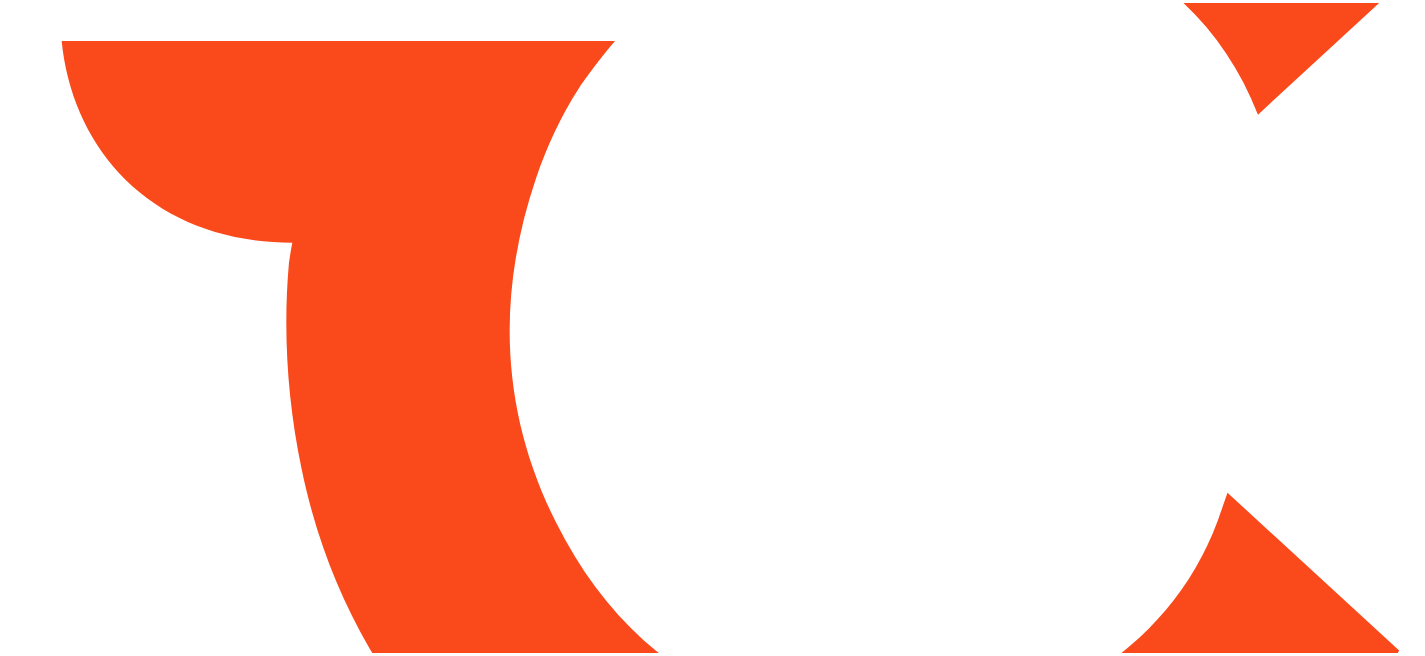 scroll, scrollTop: 0, scrollLeft: 0, axis: both 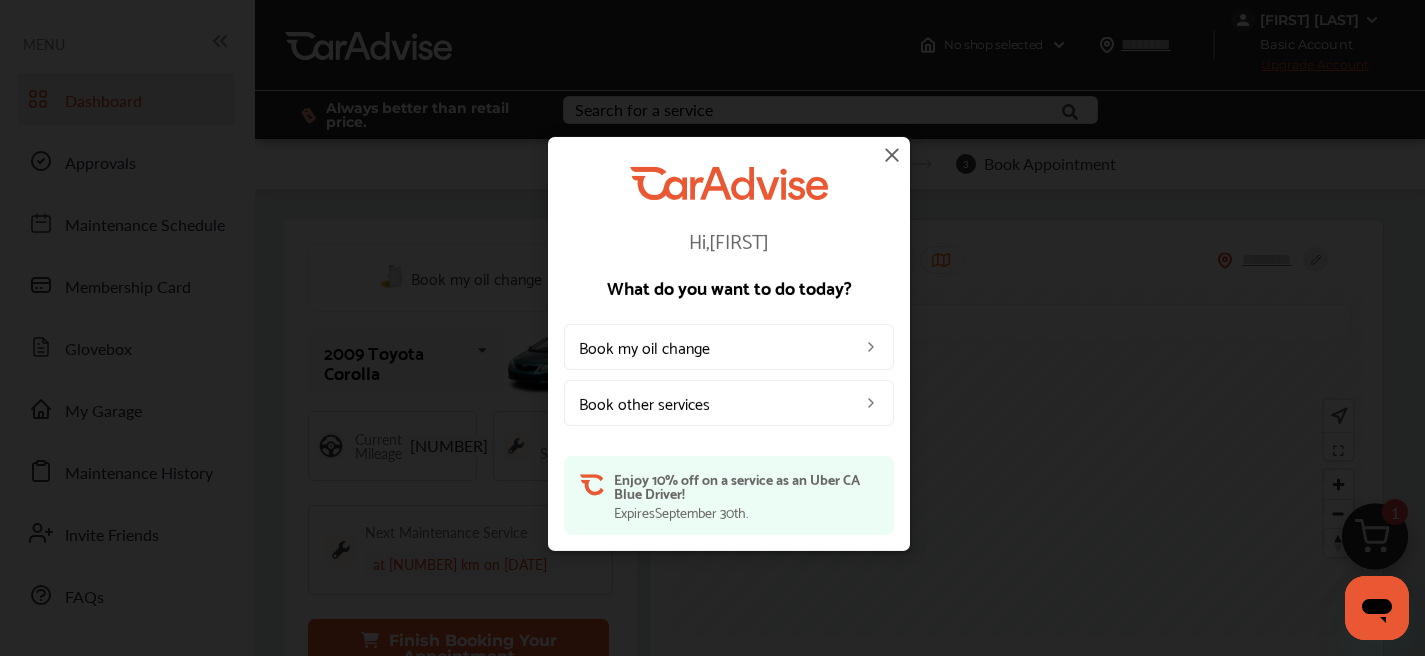 click at bounding box center [892, 155] 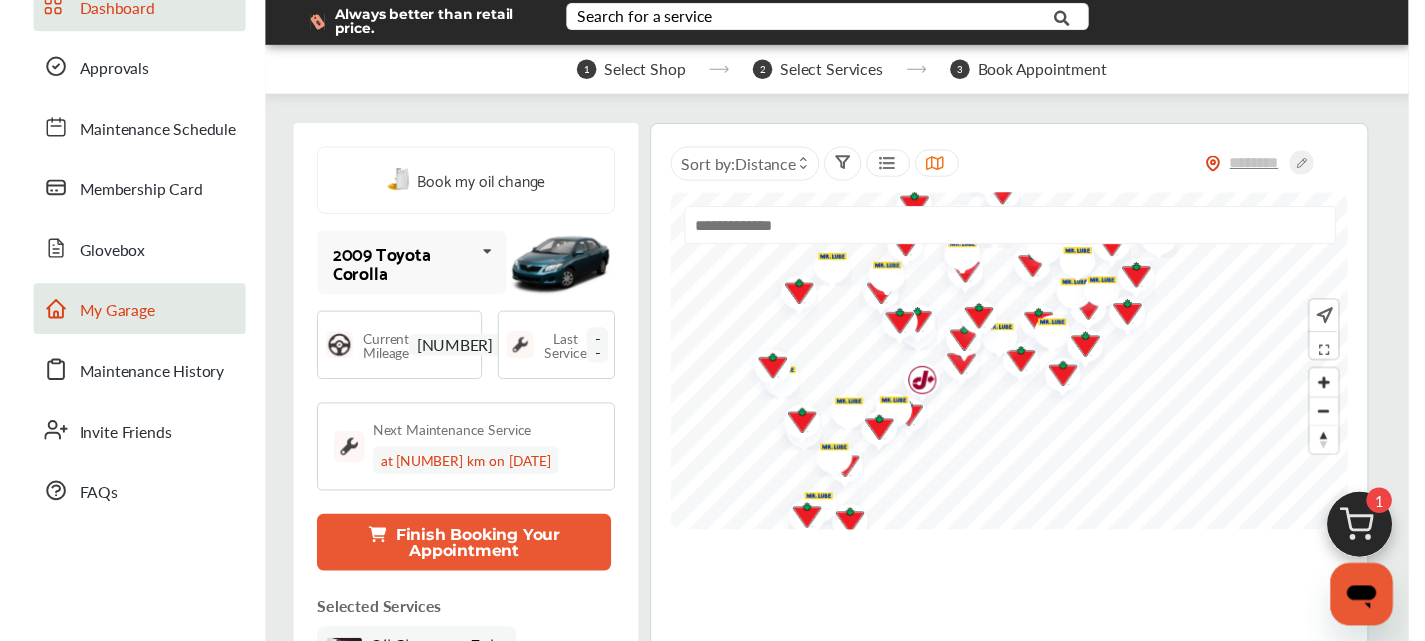 scroll, scrollTop: 79, scrollLeft: 0, axis: vertical 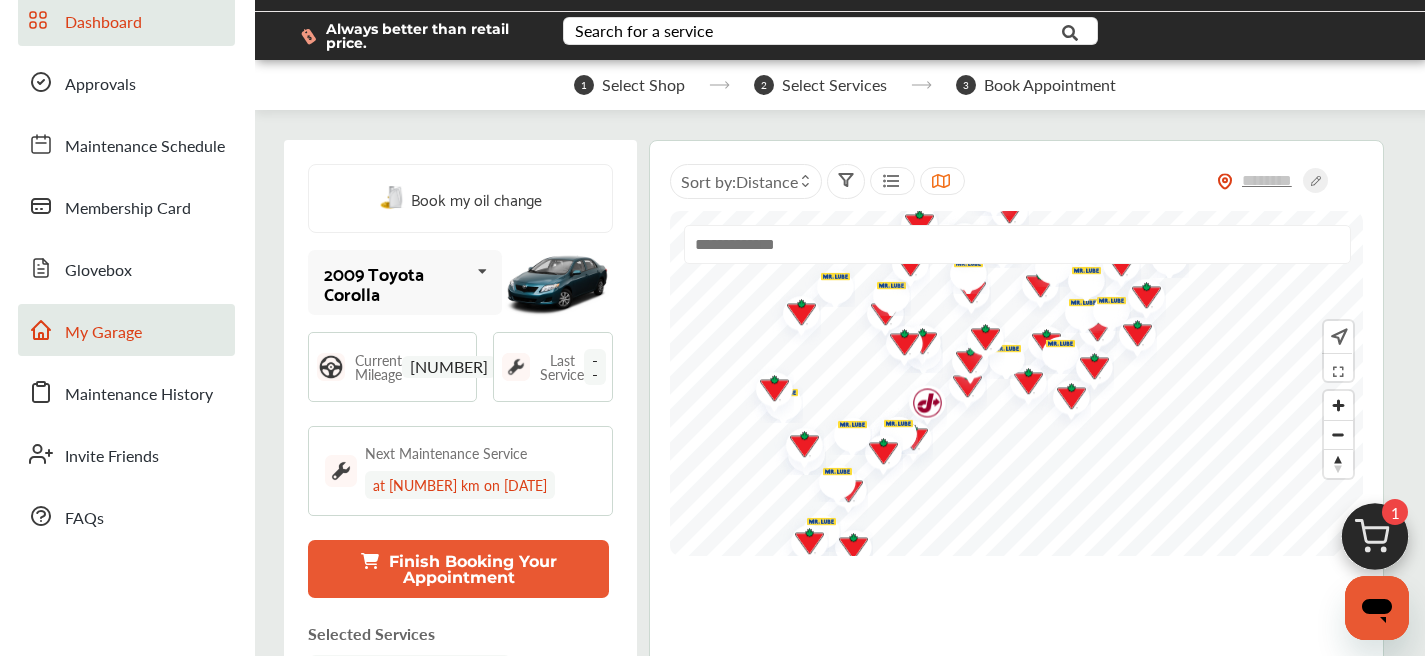 click on "My Garage" at bounding box center [103, 333] 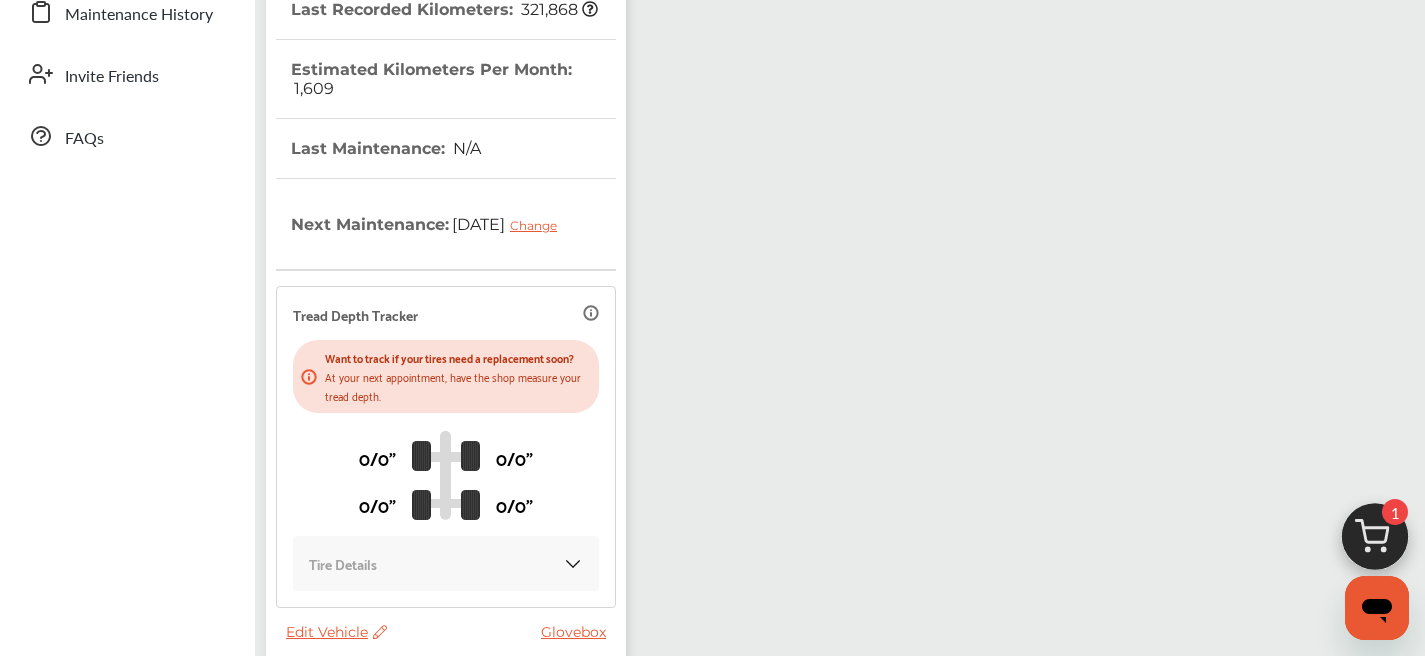 scroll, scrollTop: 560, scrollLeft: 0, axis: vertical 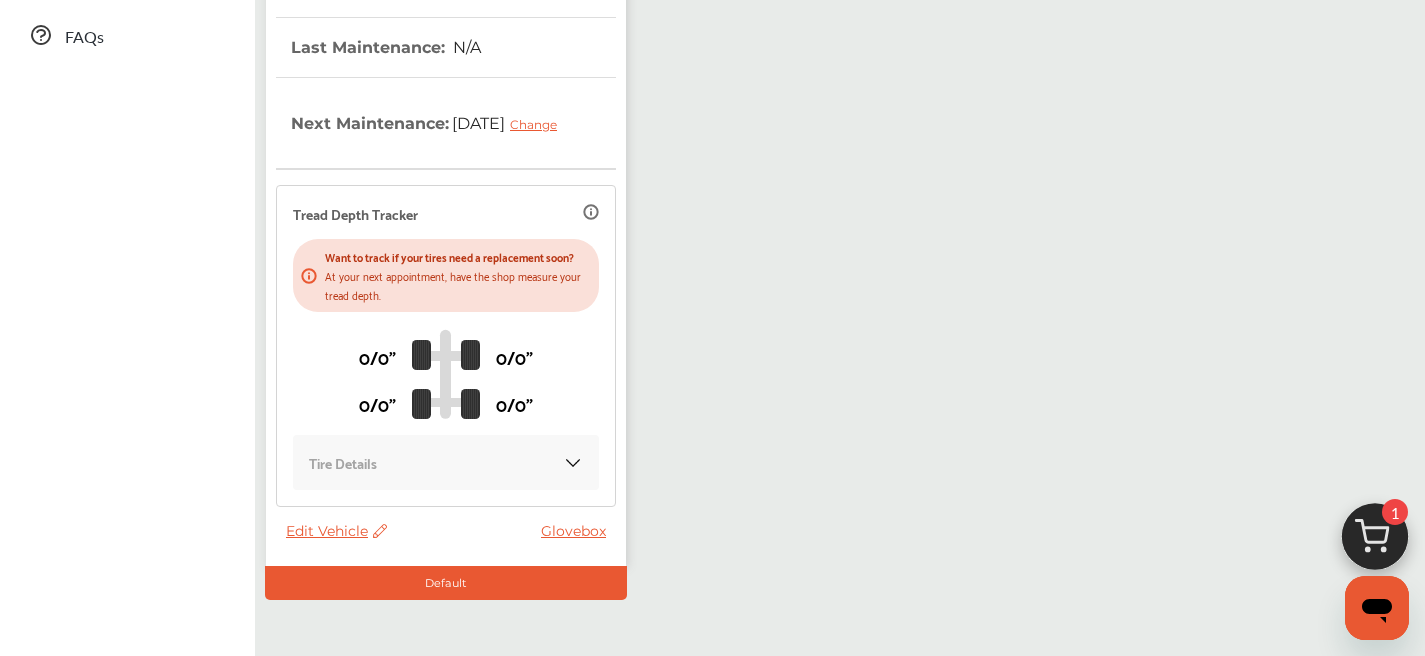 click on "Edit Vehicle" at bounding box center [336, 531] 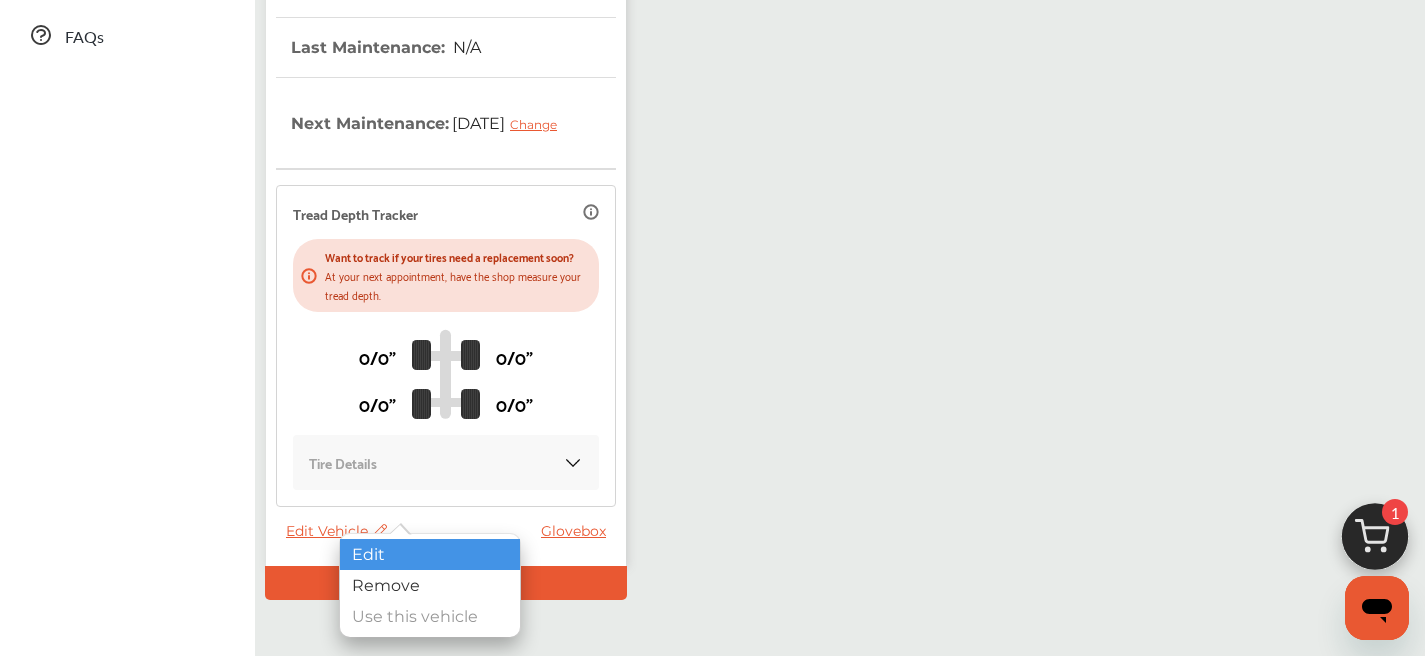 click on "Edit" at bounding box center [430, 554] 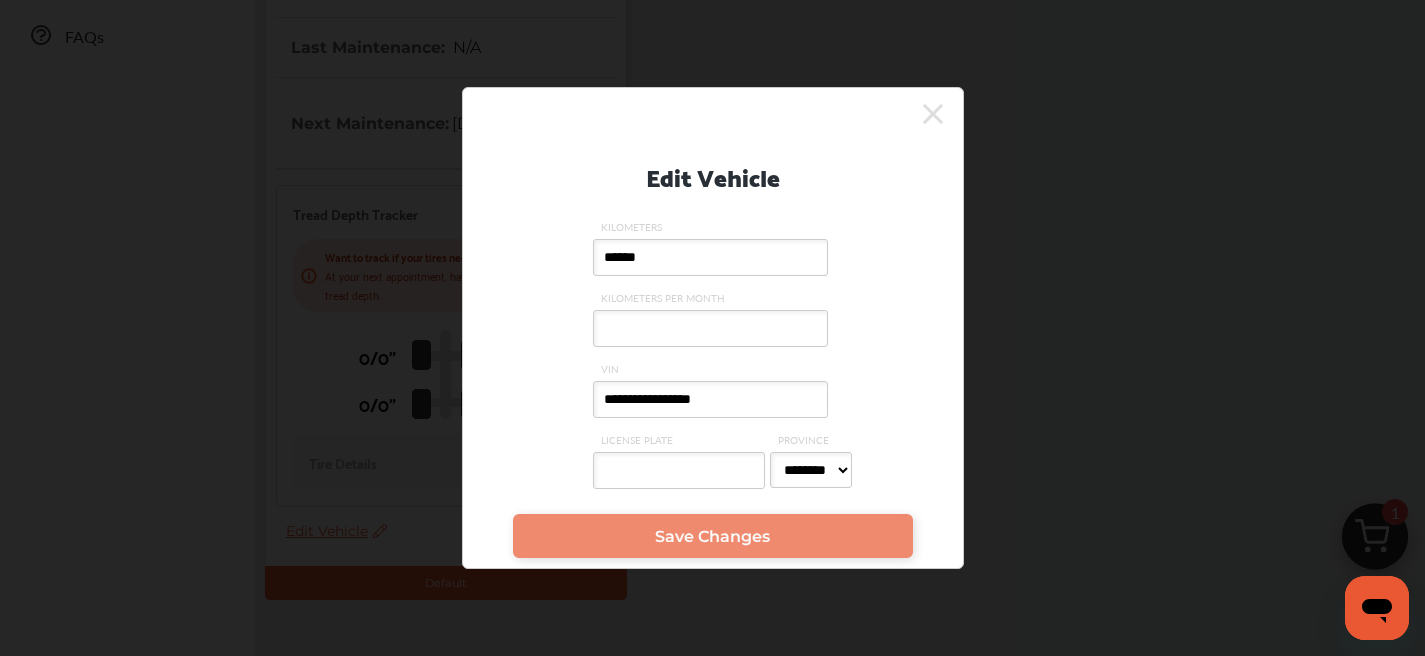 click on "******" at bounding box center [710, 257] 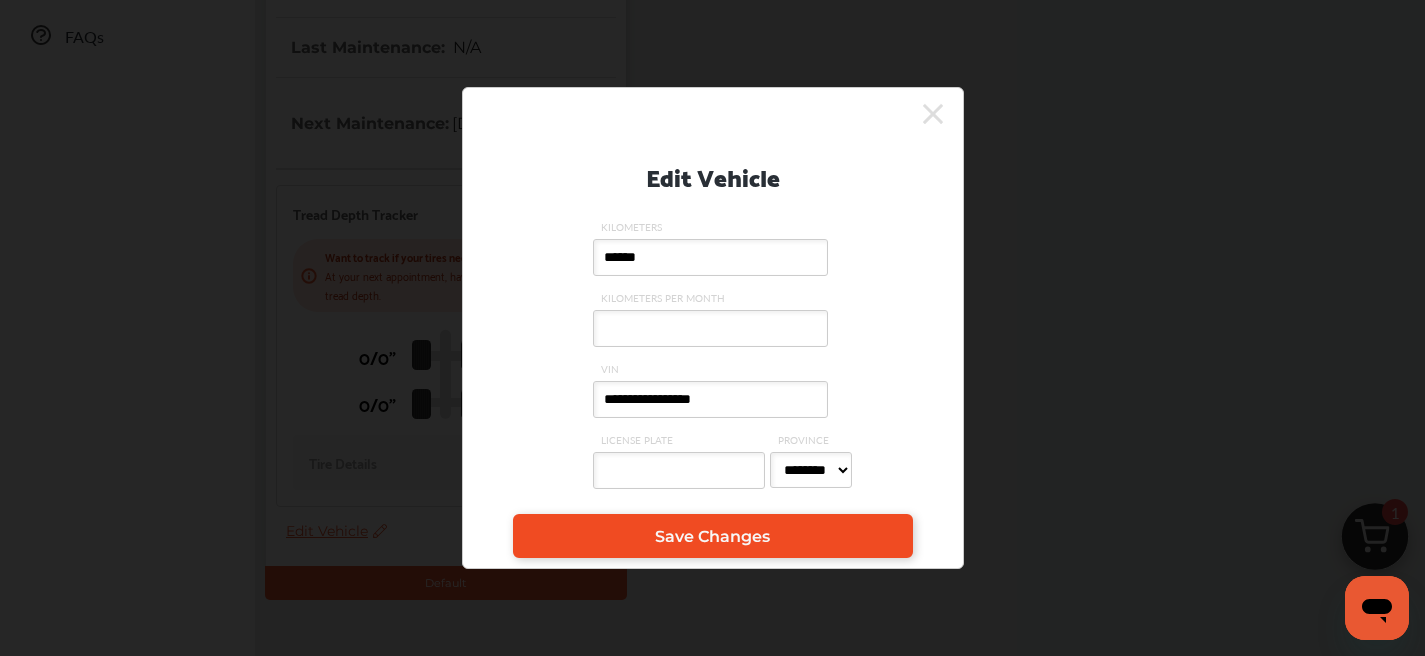 type on "******" 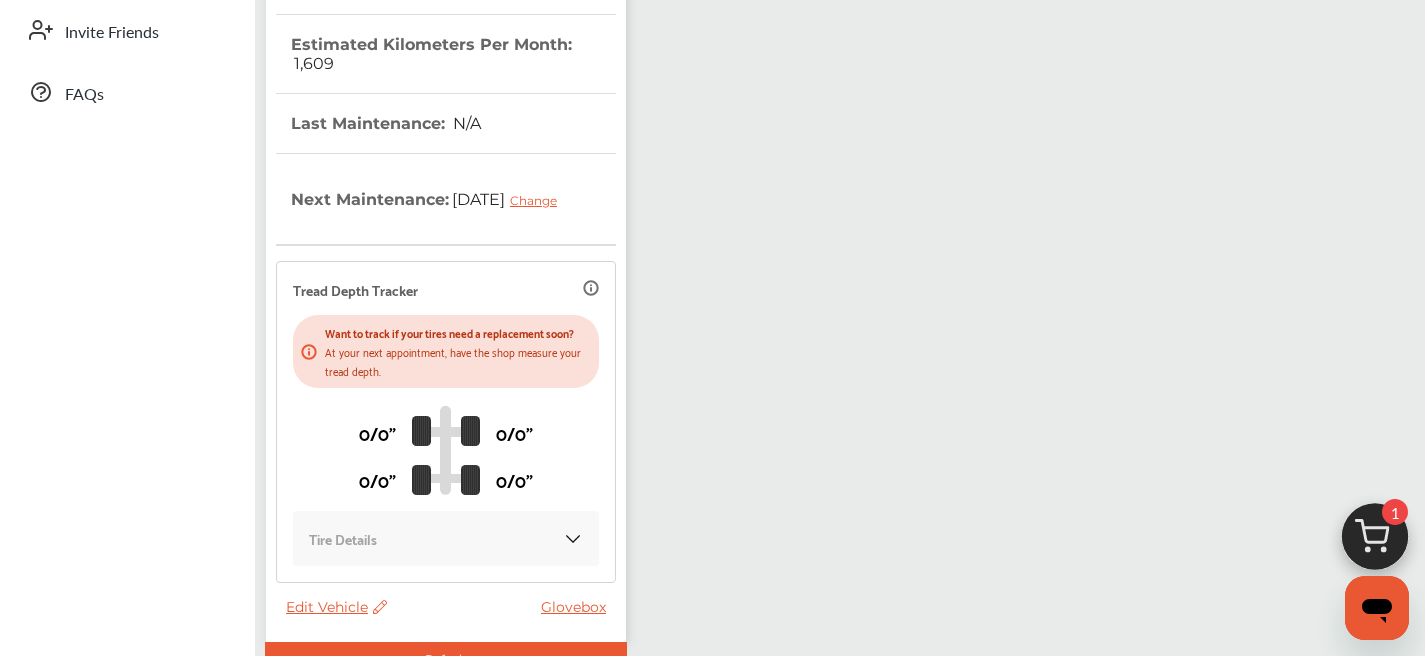 scroll, scrollTop: 618, scrollLeft: 0, axis: vertical 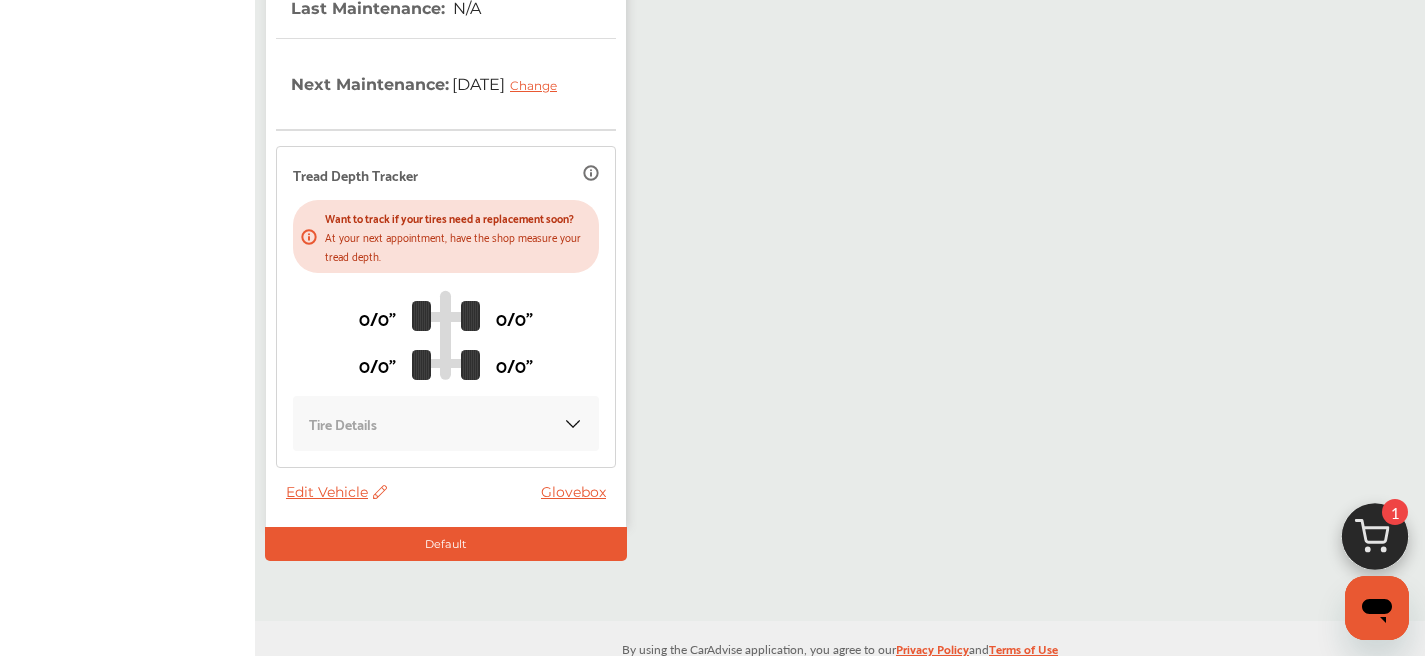 click on "Edit Vehicle" at bounding box center [336, 492] 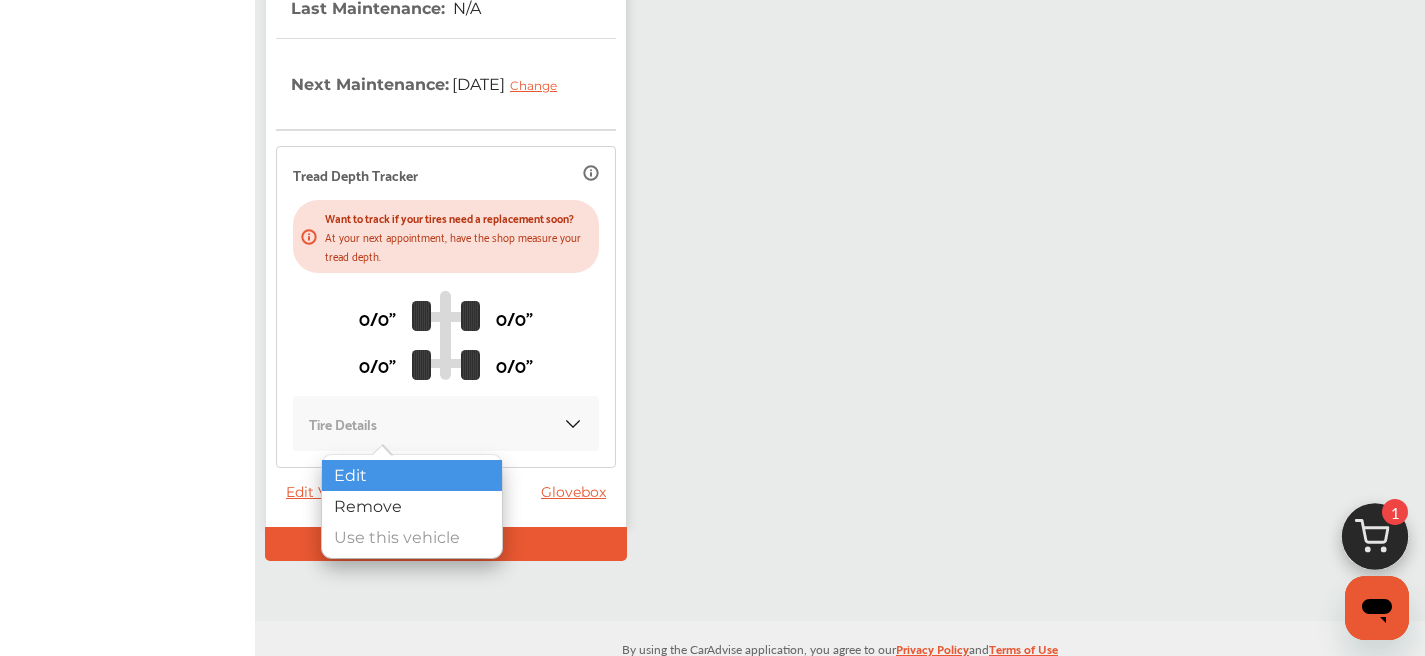 click on "Edit" at bounding box center [412, 475] 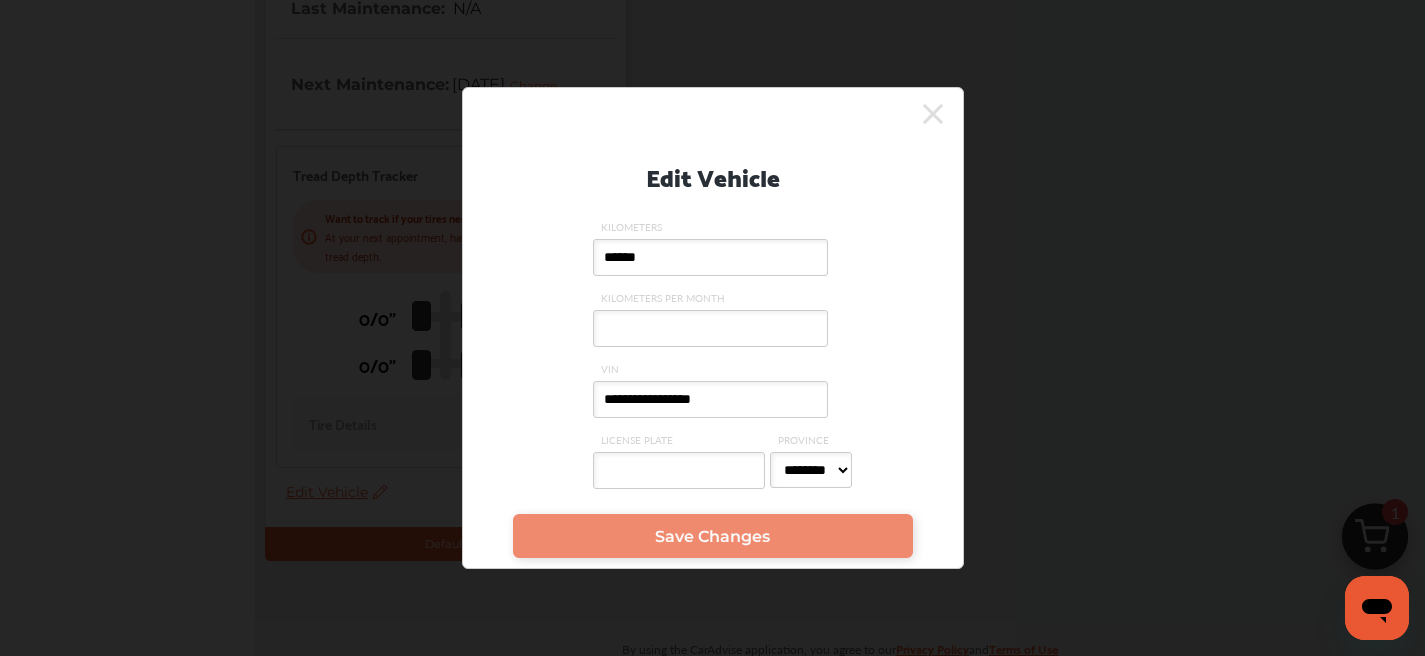 click 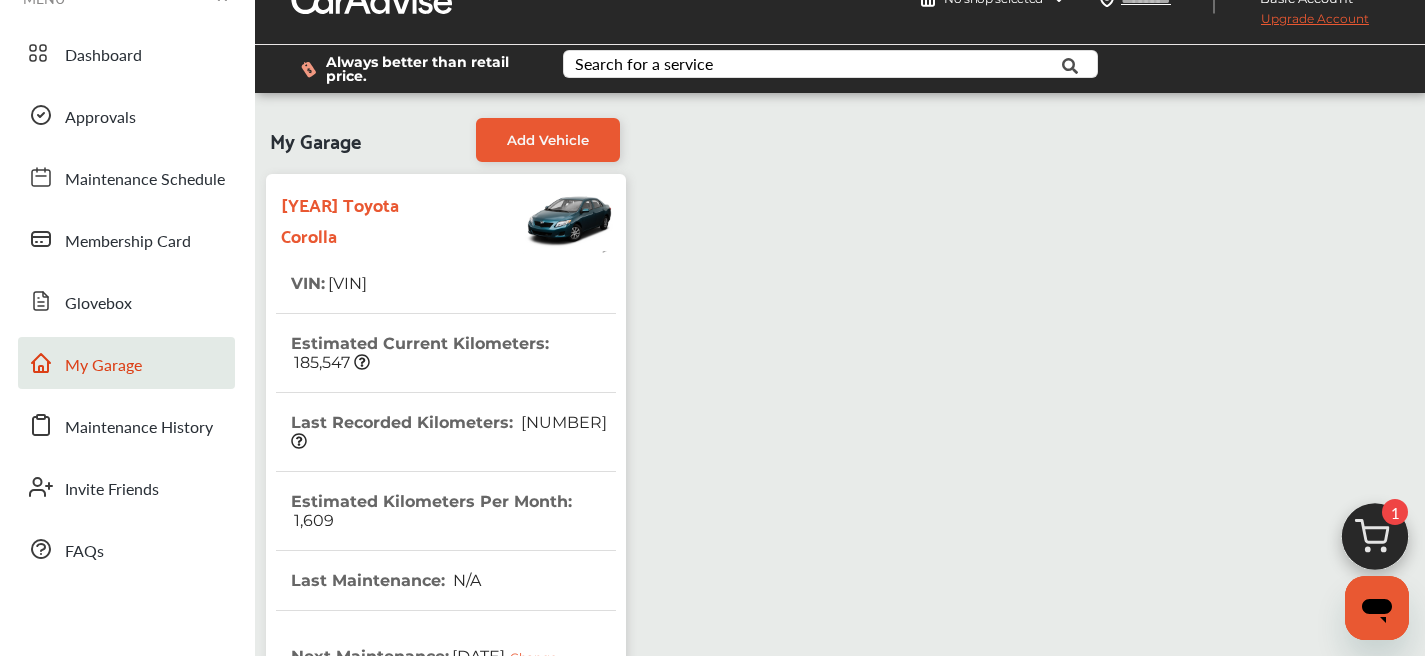 scroll, scrollTop: 0, scrollLeft: 0, axis: both 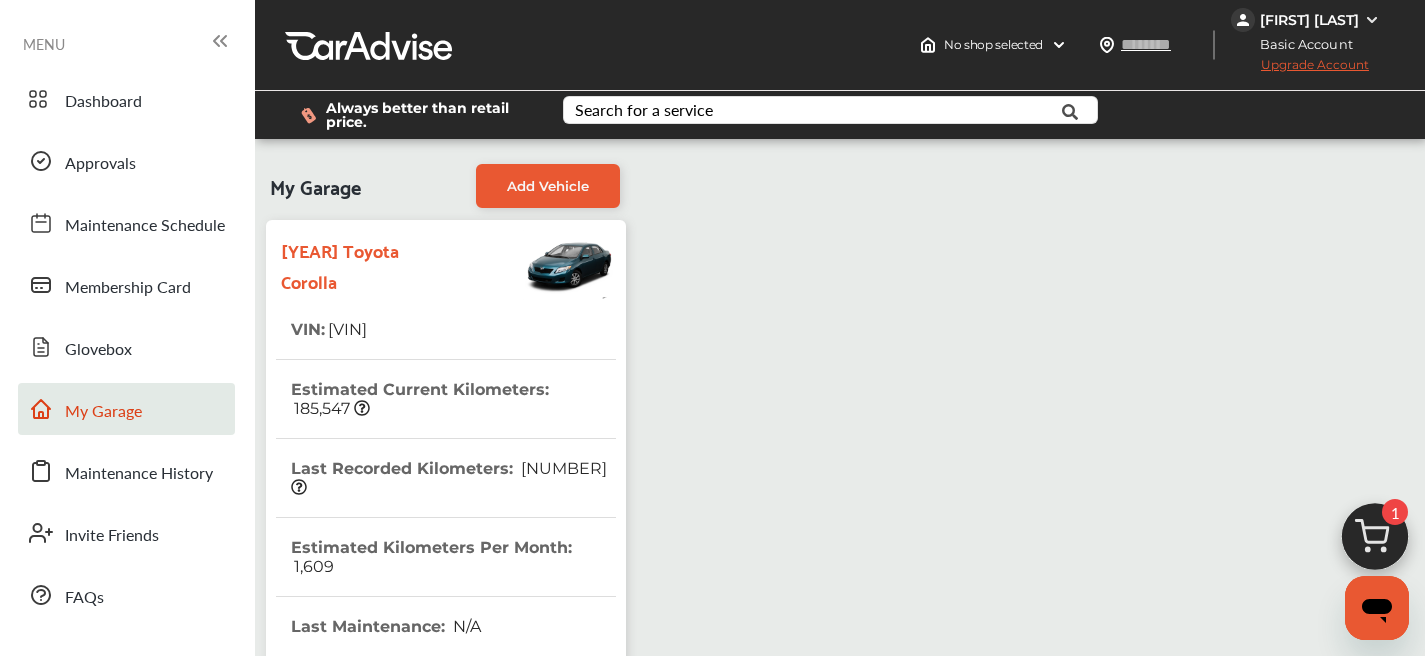 drag, startPoint x: 512, startPoint y: 467, endPoint x: 589, endPoint y: 473, distance: 77.23341 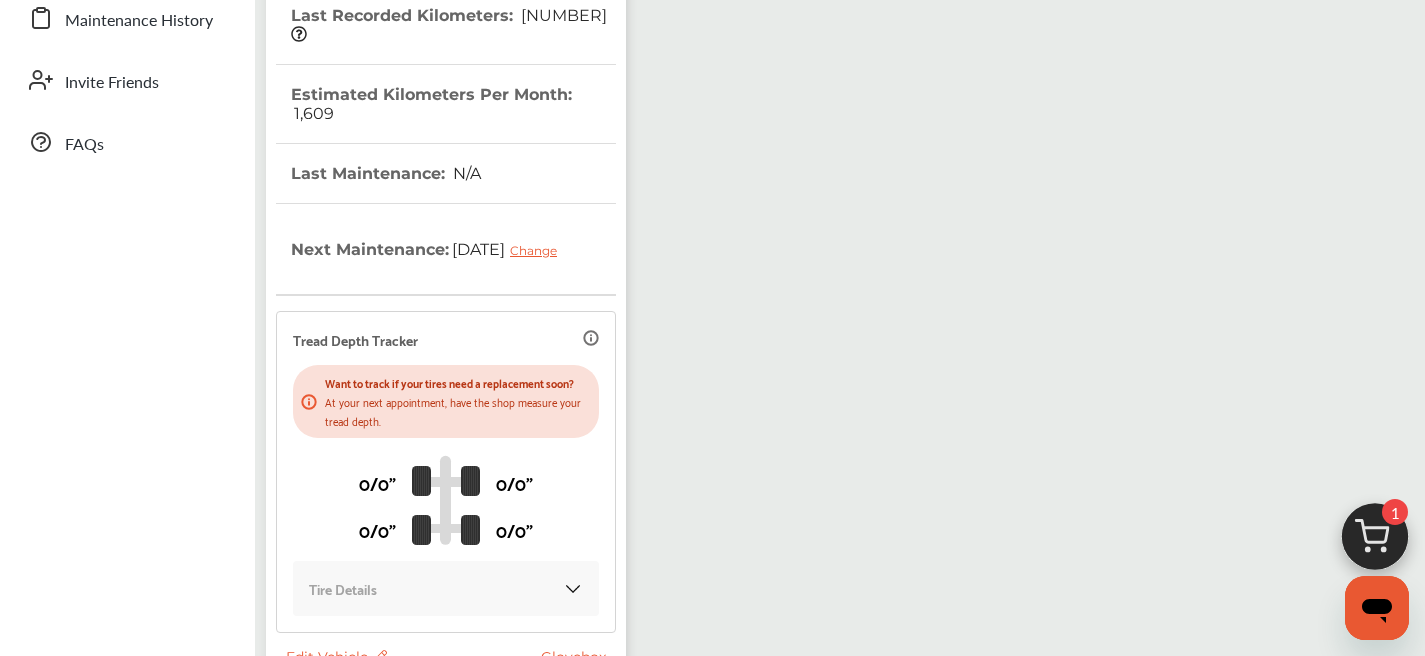 scroll, scrollTop: 494, scrollLeft: 0, axis: vertical 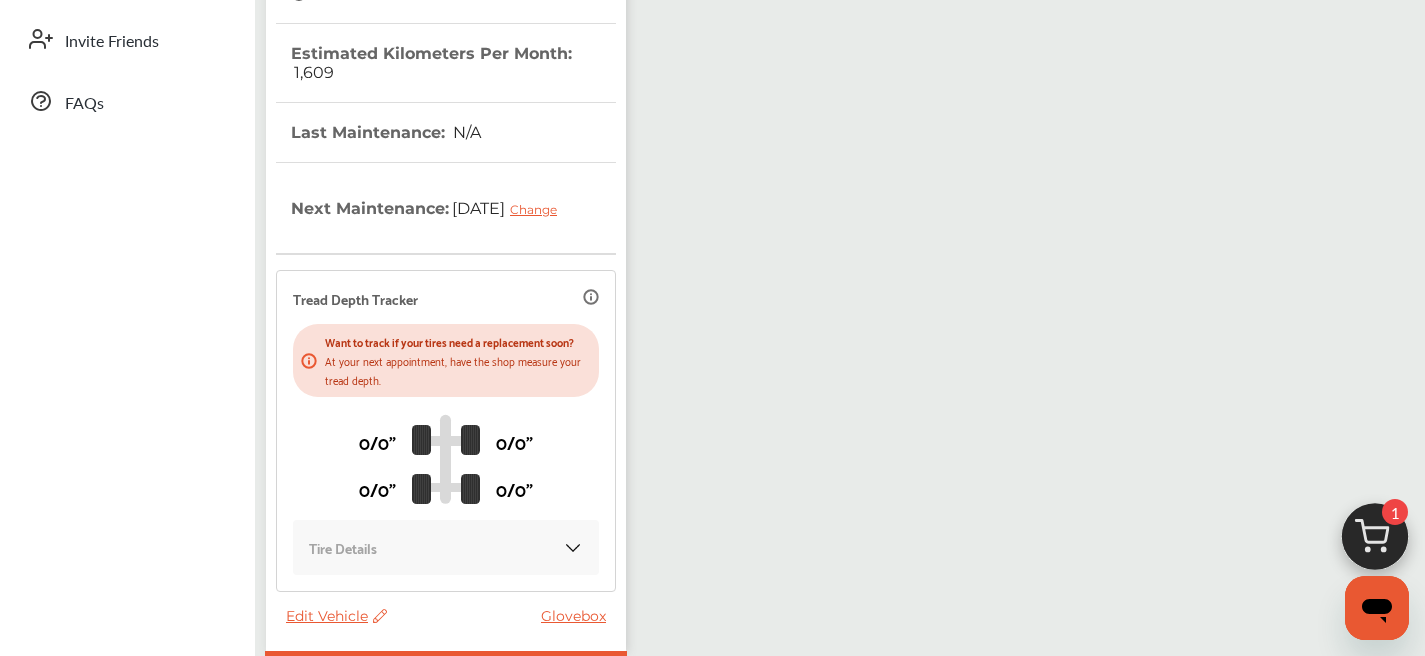click on "Edit Vehicle" at bounding box center (336, 616) 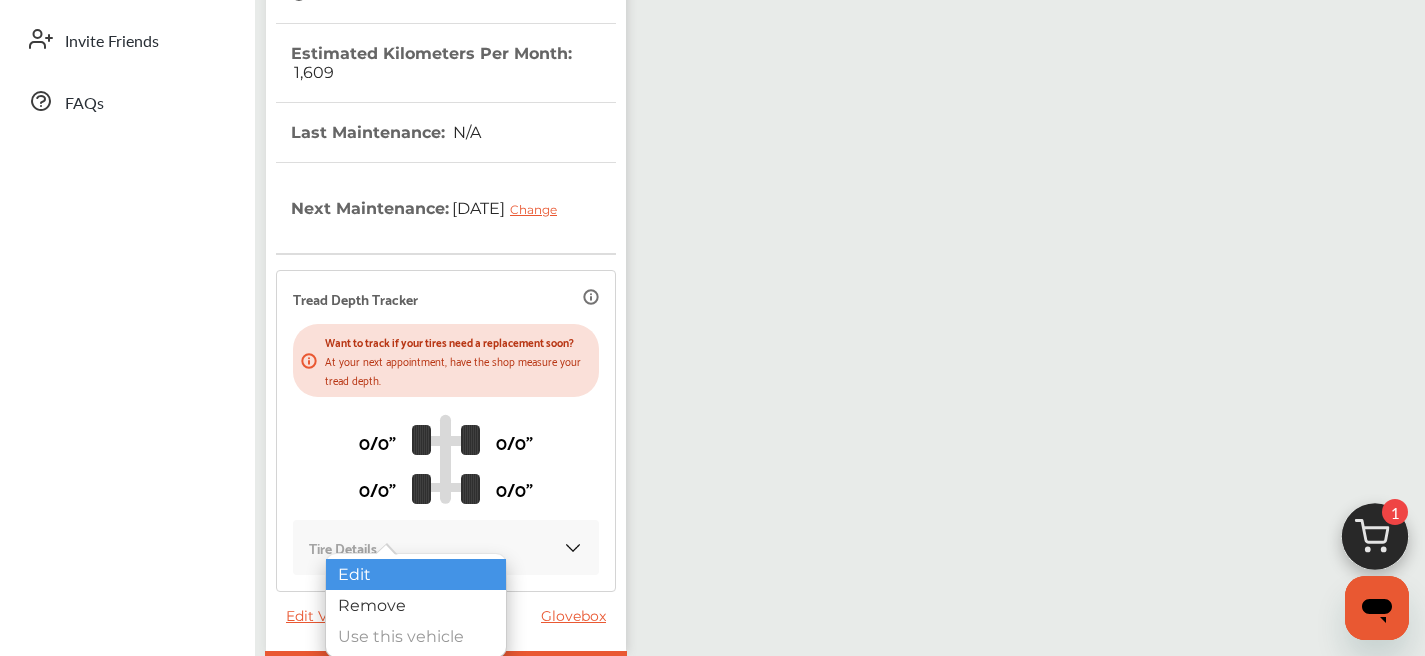 click on "Edit" at bounding box center (416, 574) 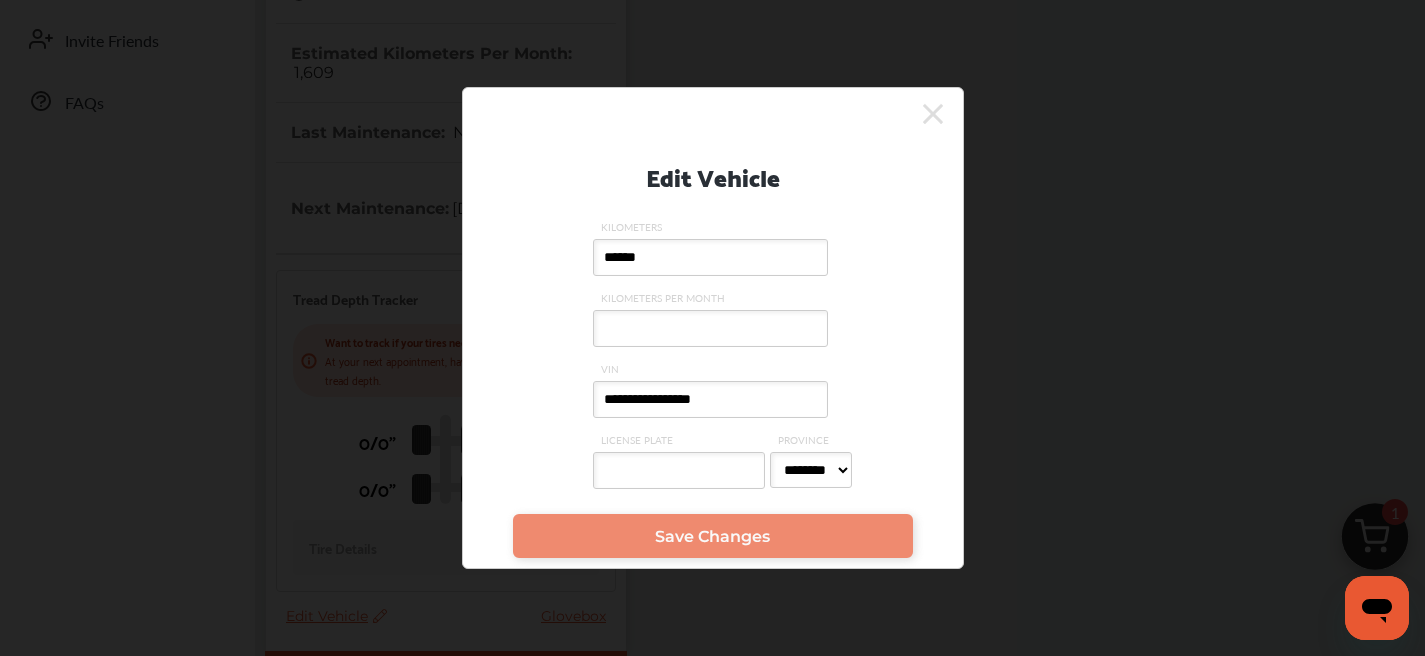 click 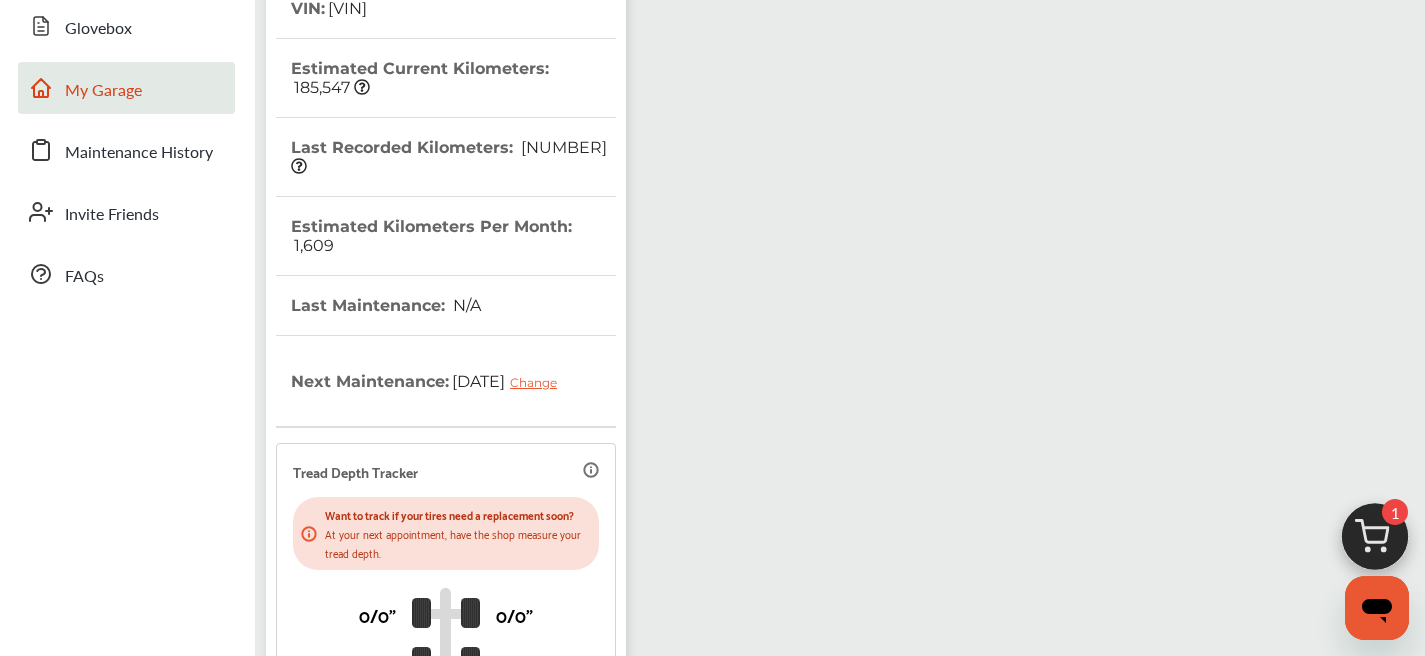 scroll, scrollTop: 0, scrollLeft: 0, axis: both 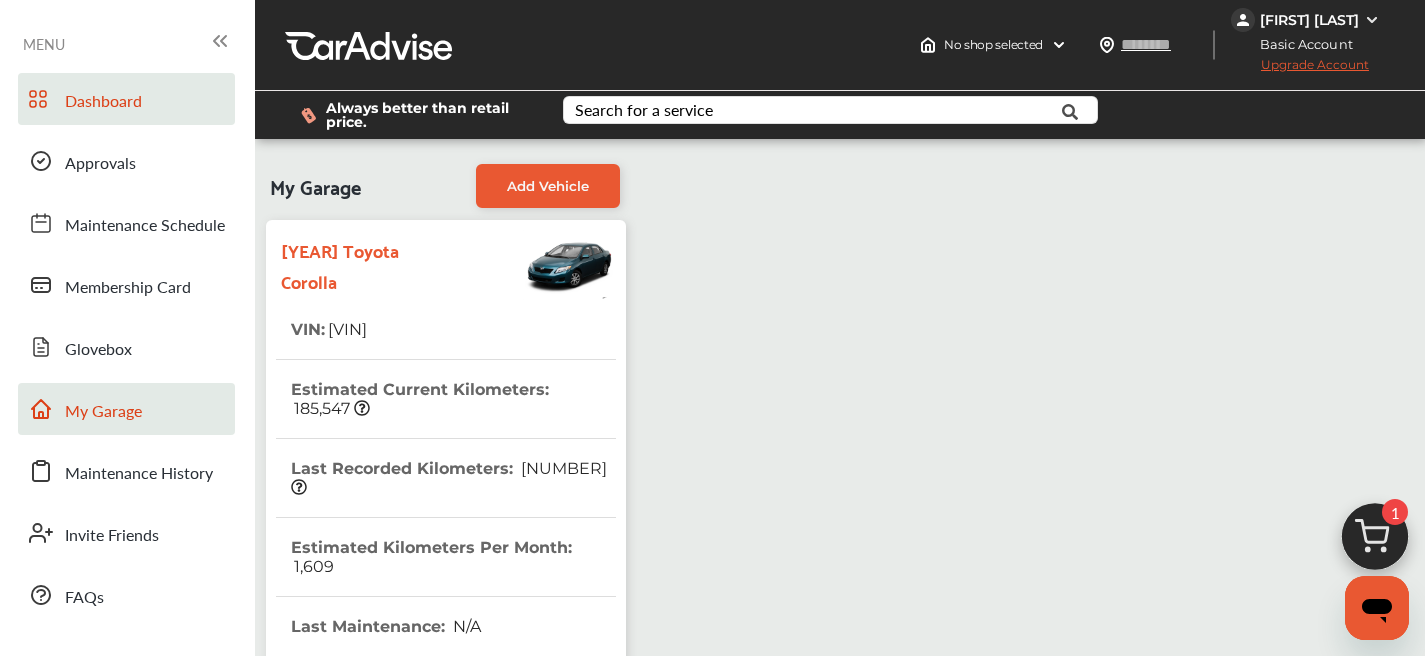 click on "Dashboard" at bounding box center [103, 102] 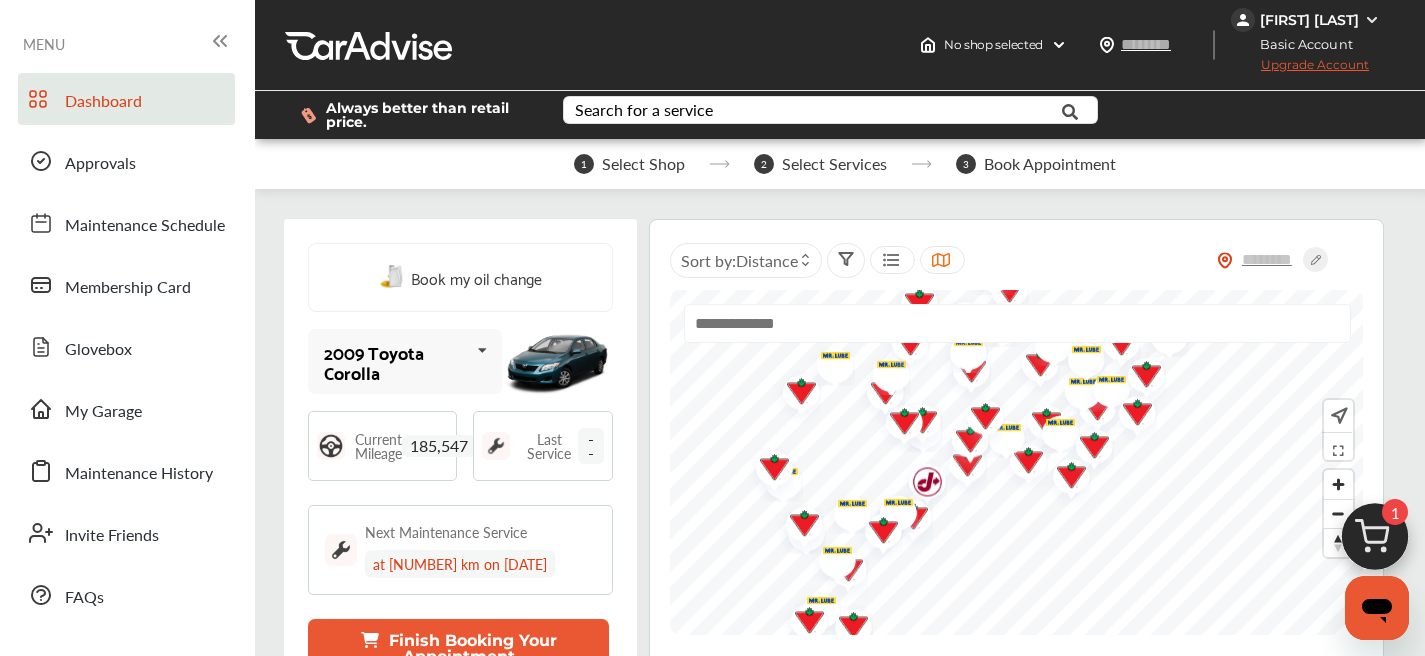 click at bounding box center (1017, 323) 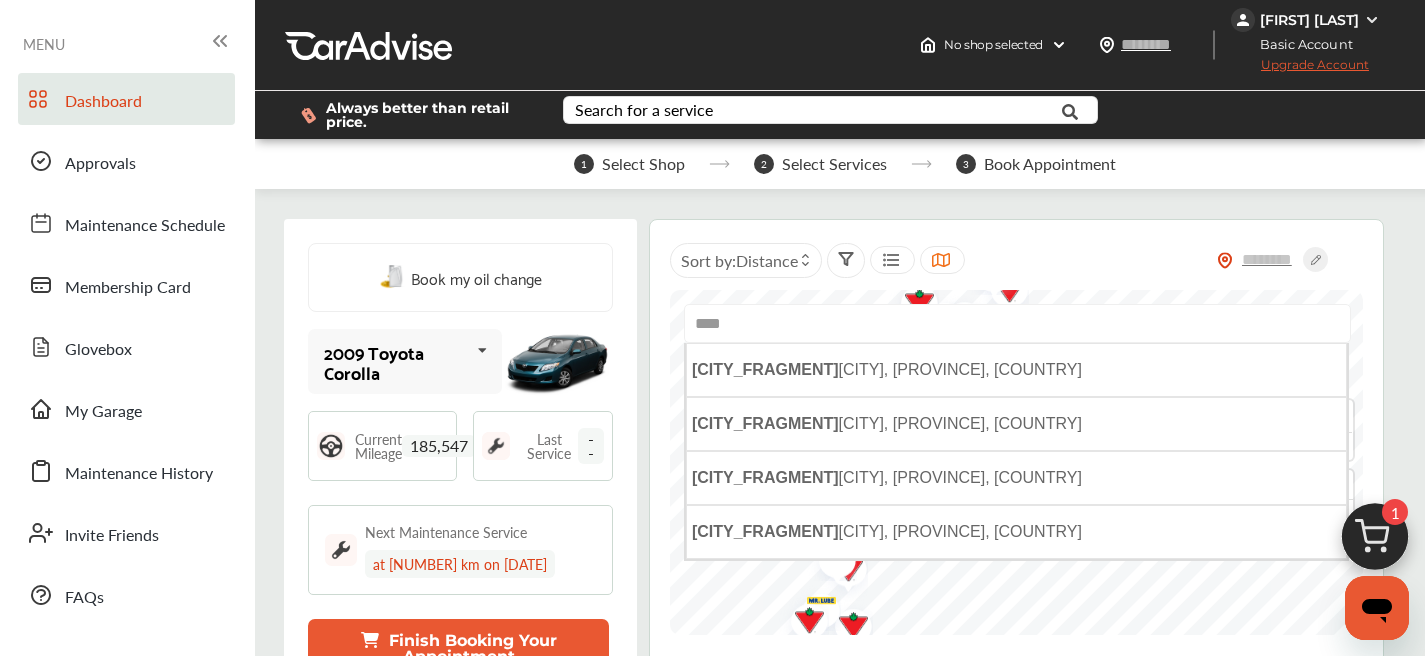 click on "[CITY], [PROVINCE], [COUNTRY]" at bounding box center (887, 369) 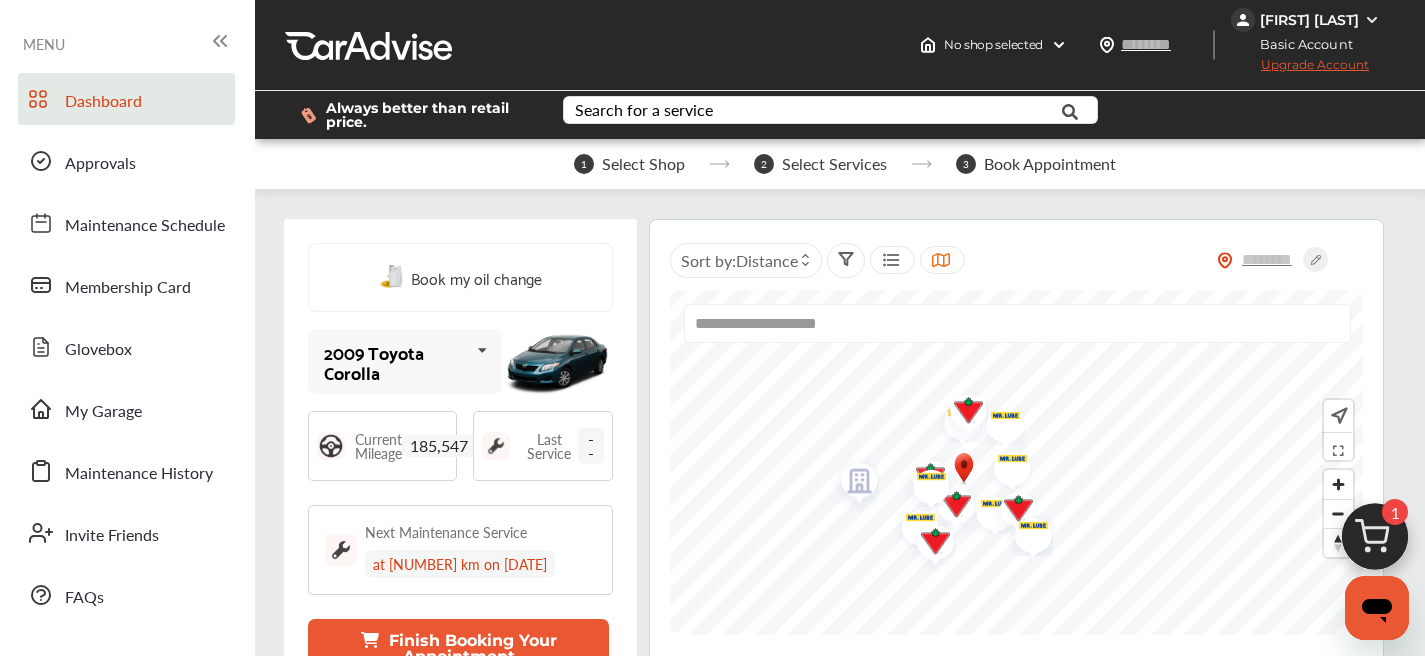 click at bounding box center [852, 484] 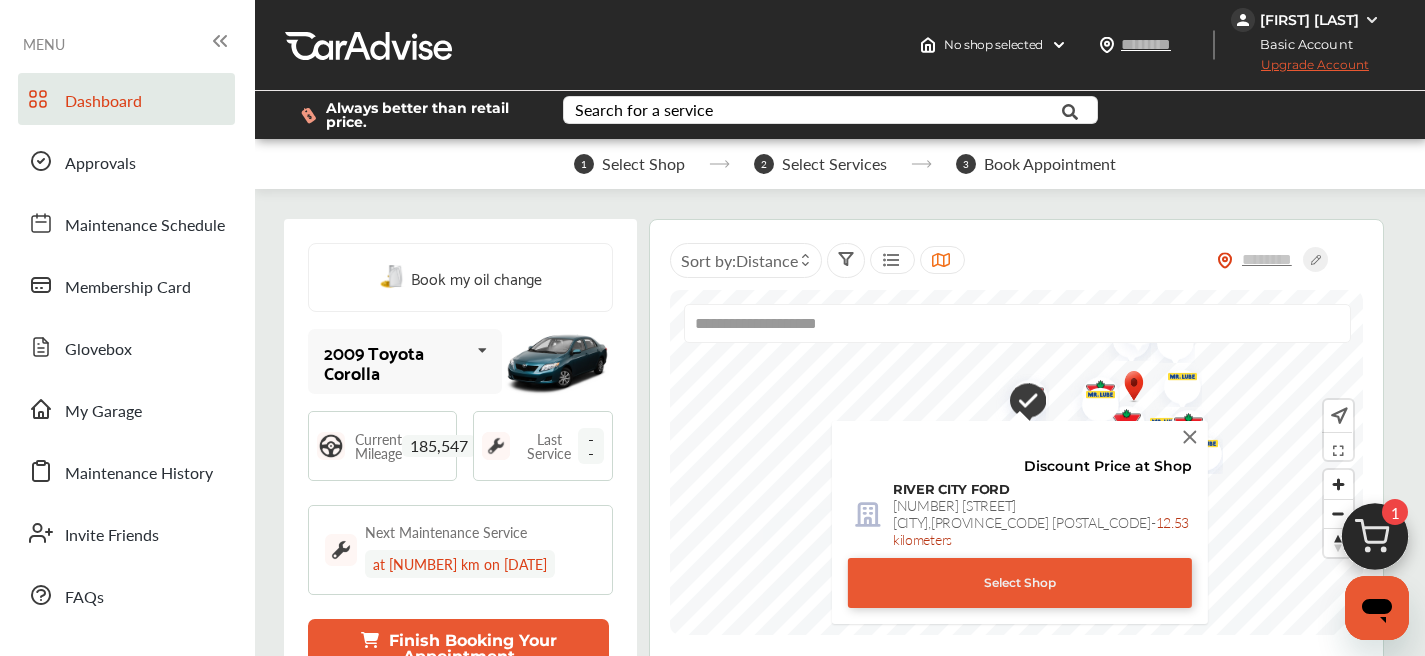 click at bounding box center [1190, 437] 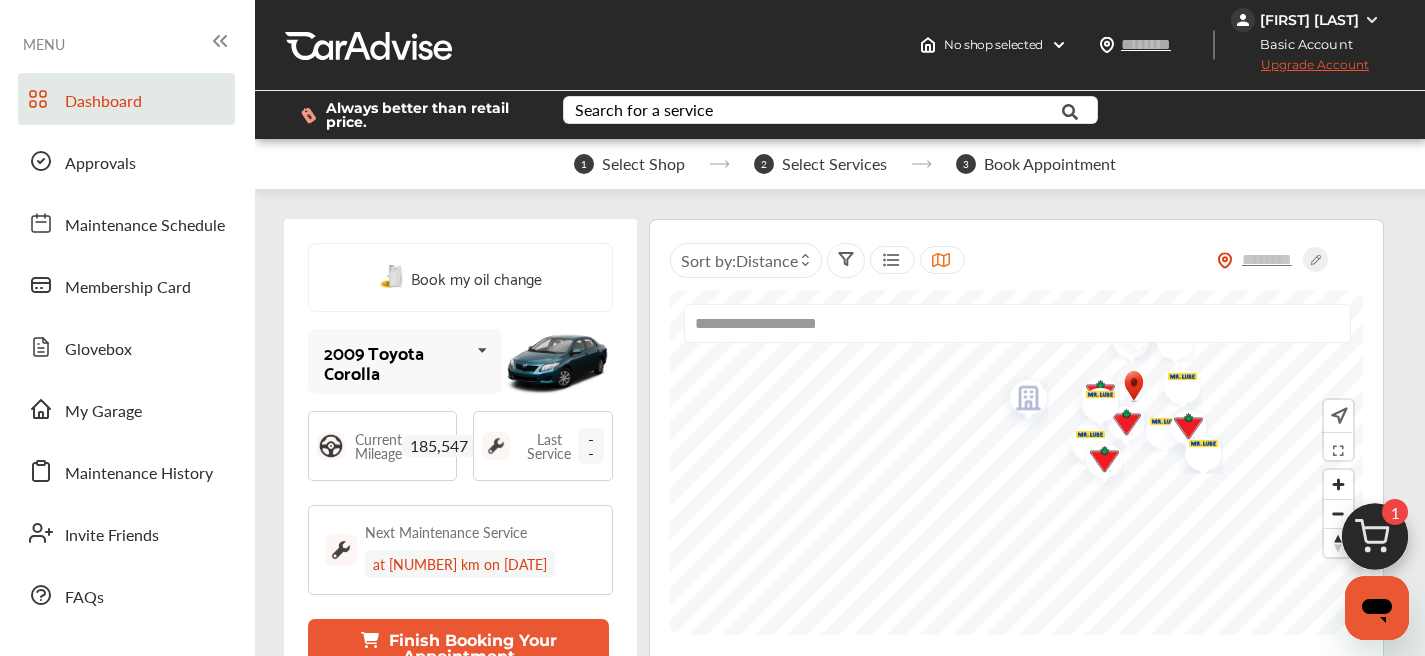 click at bounding box center (1243, 20) 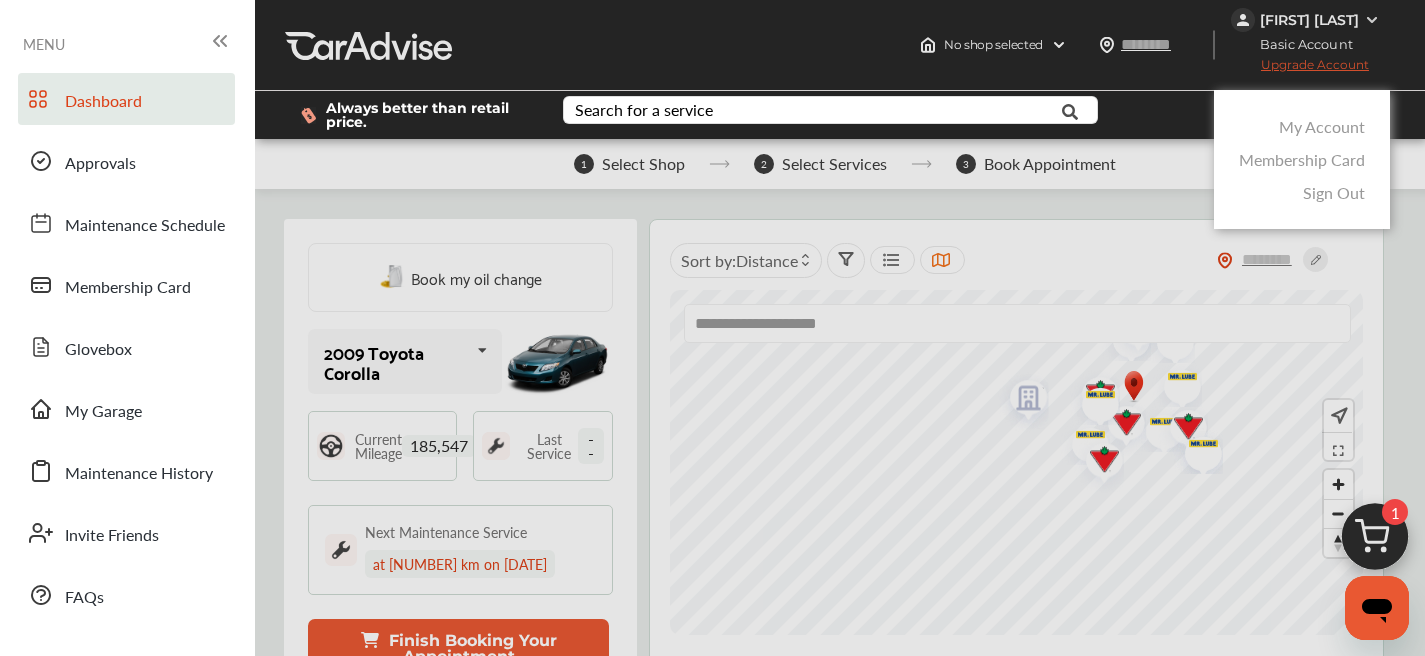 click on "My Account" at bounding box center (1322, 126) 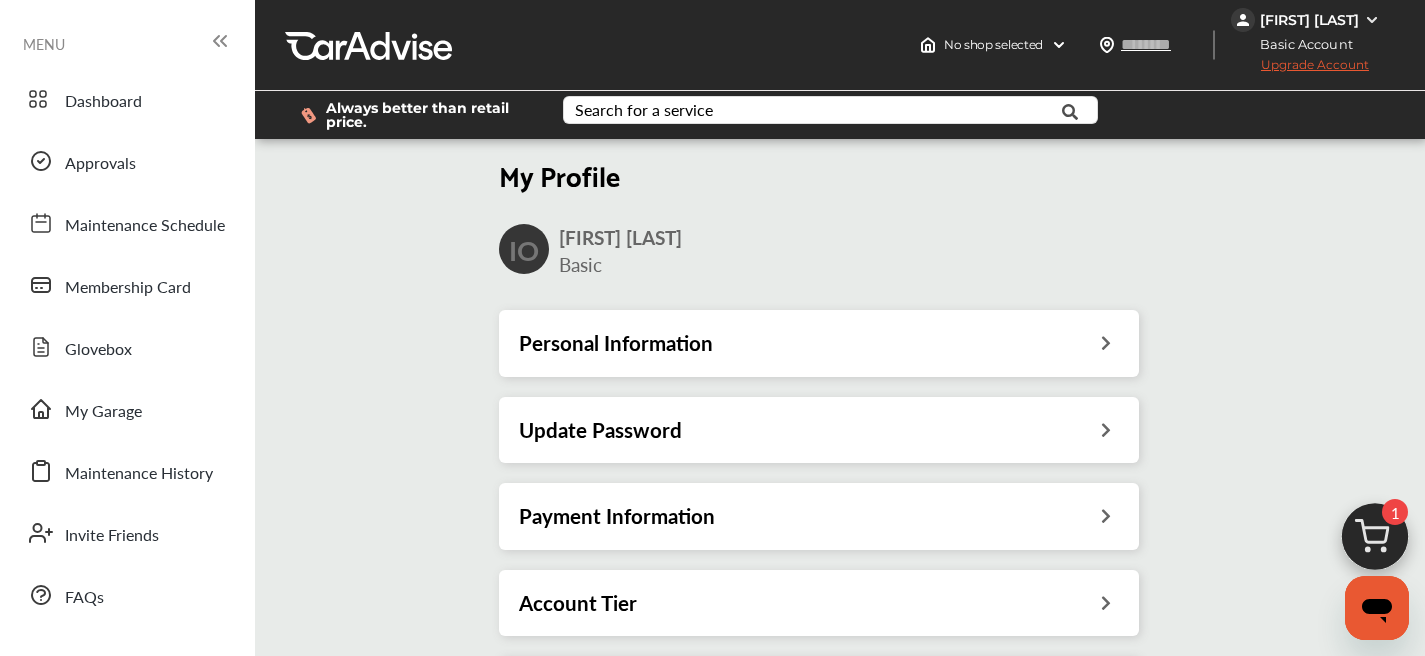 click on "Personal Information" at bounding box center [819, 343] 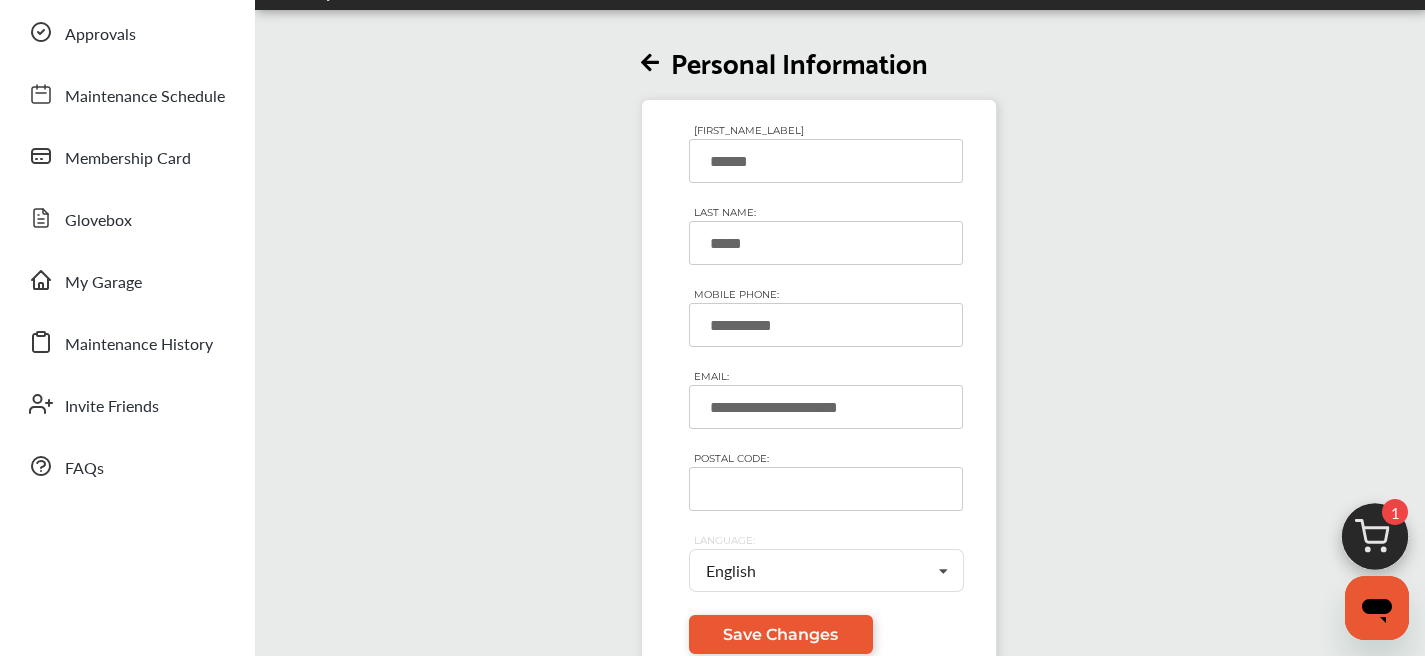 scroll, scrollTop: 133, scrollLeft: 0, axis: vertical 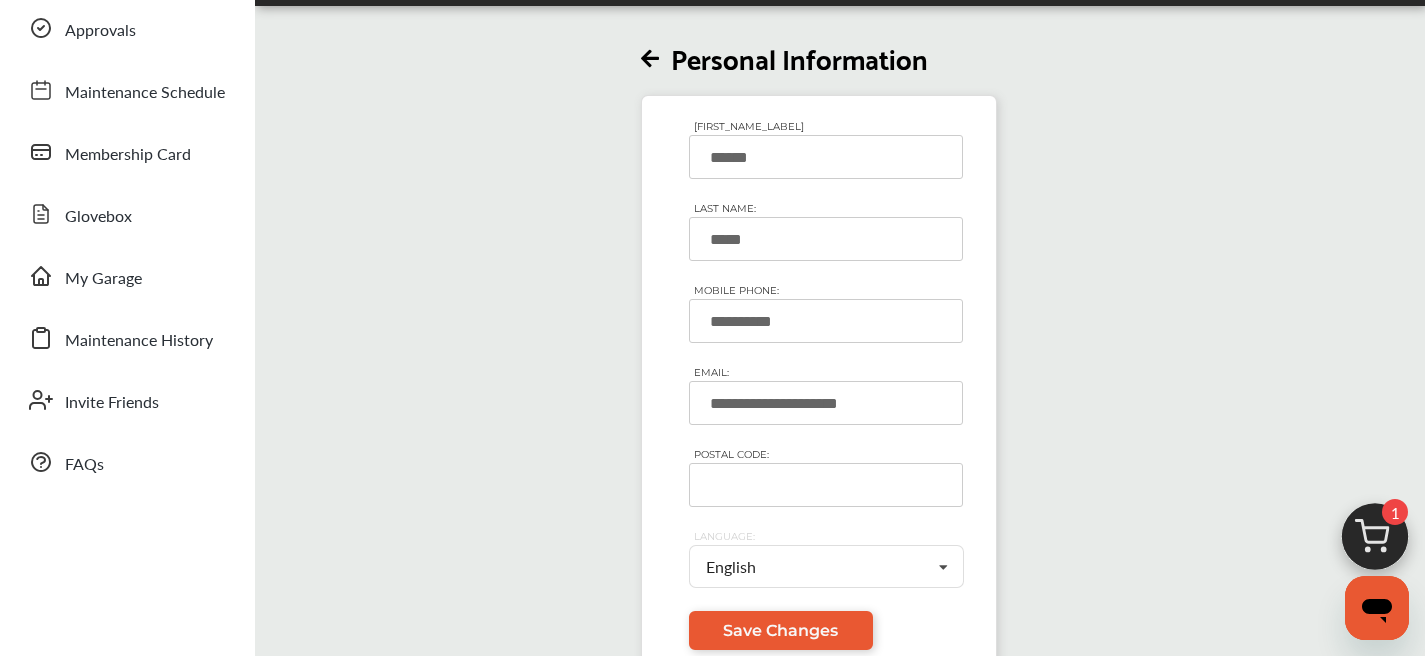 click on "POSTAL CODE:" at bounding box center [826, 485] 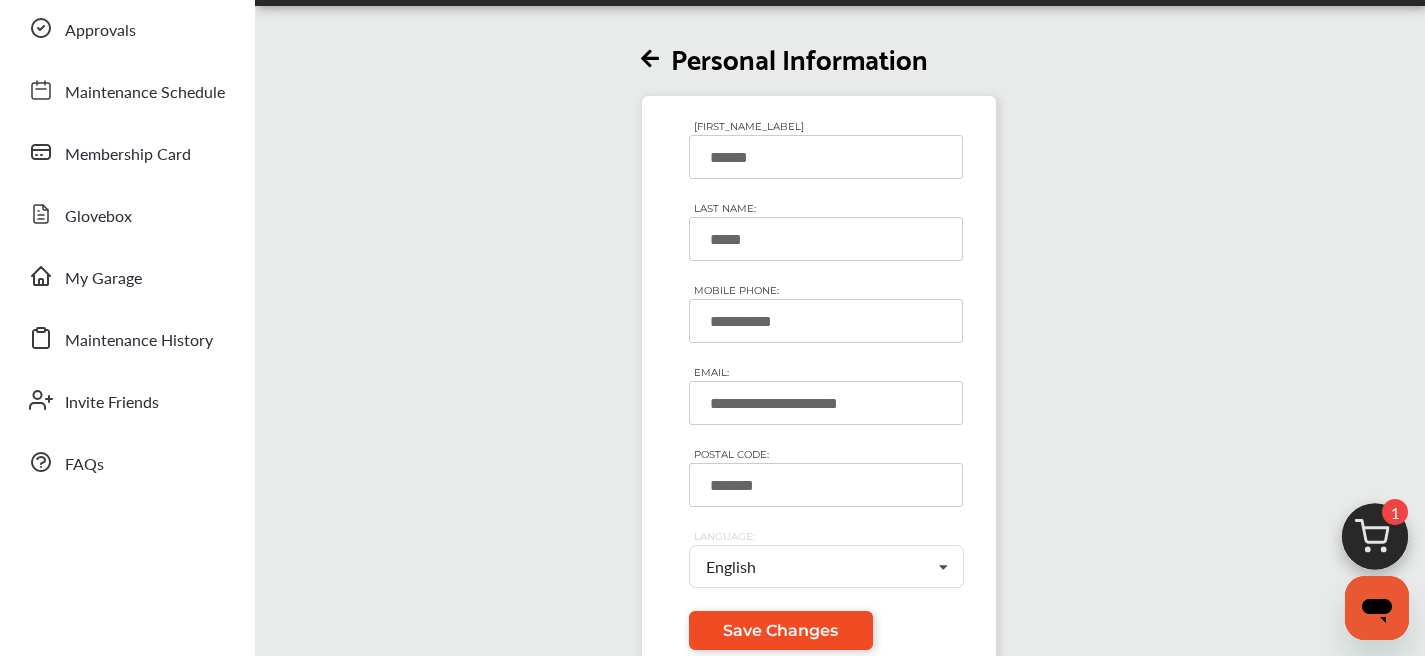 type on "*******" 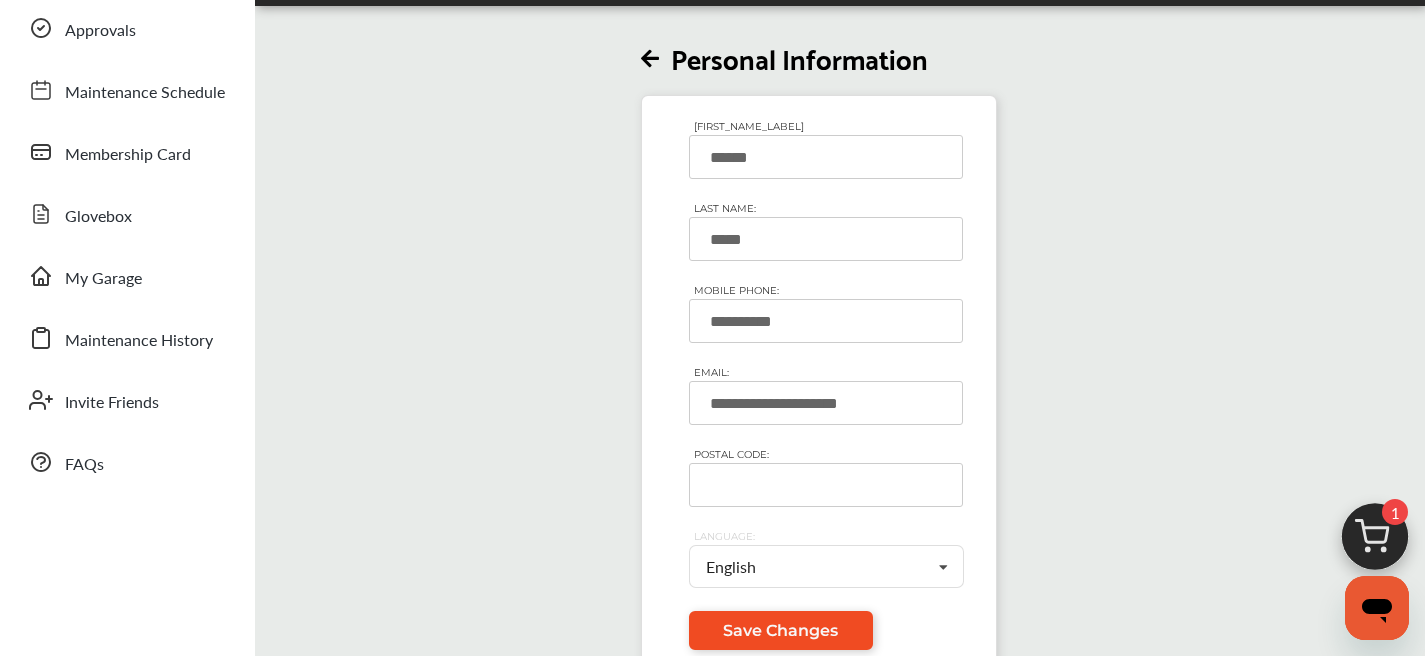 type on "*******" 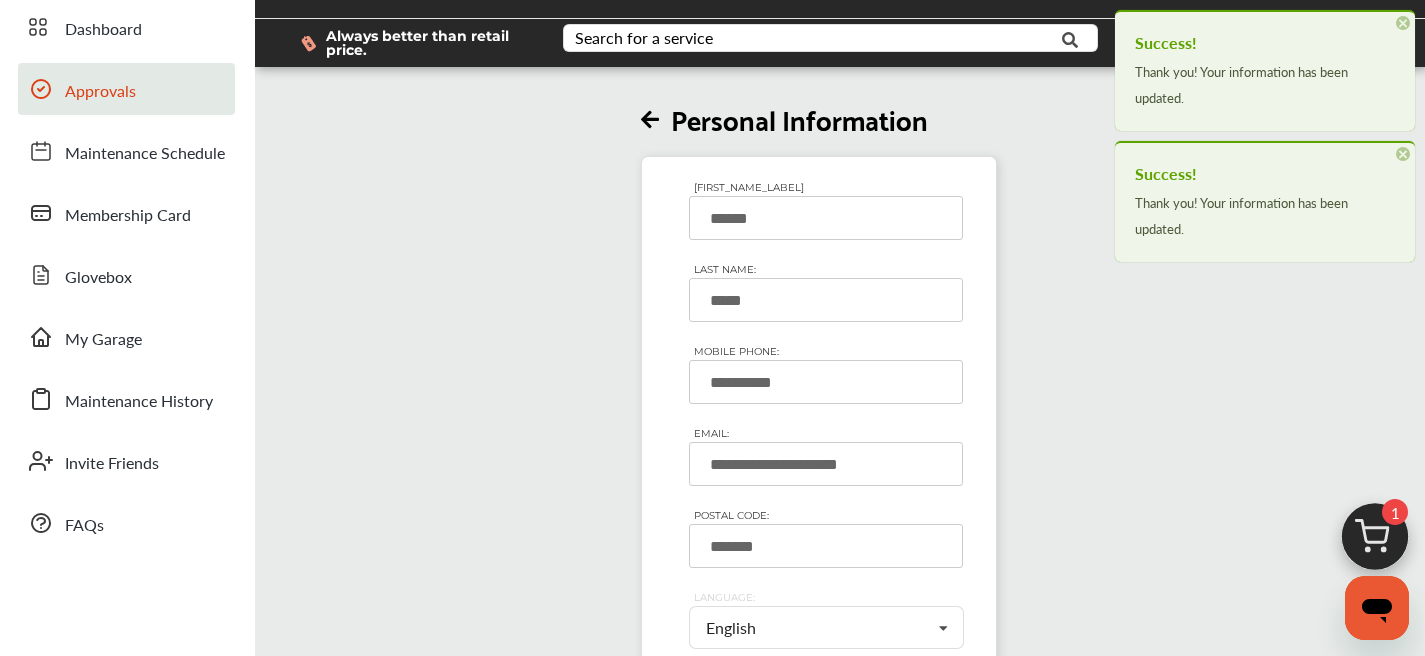 scroll, scrollTop: 0, scrollLeft: 0, axis: both 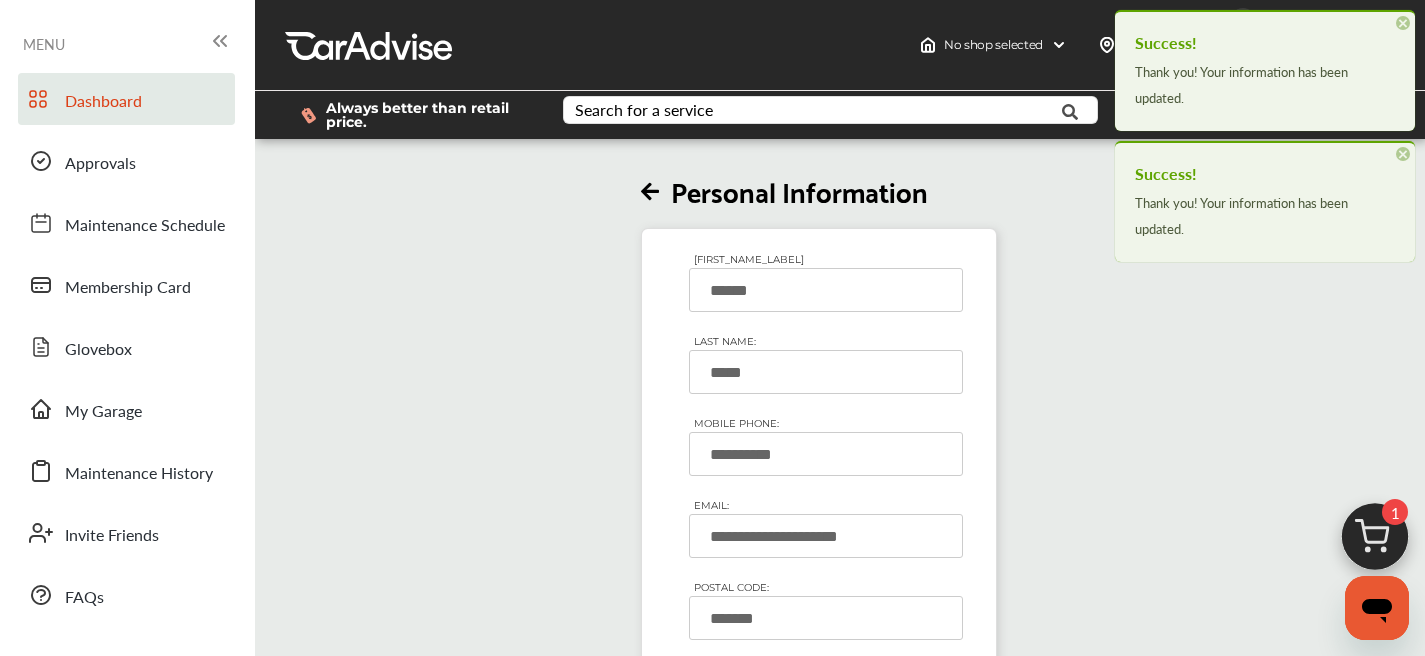 click on "Dashboard" at bounding box center [103, 102] 